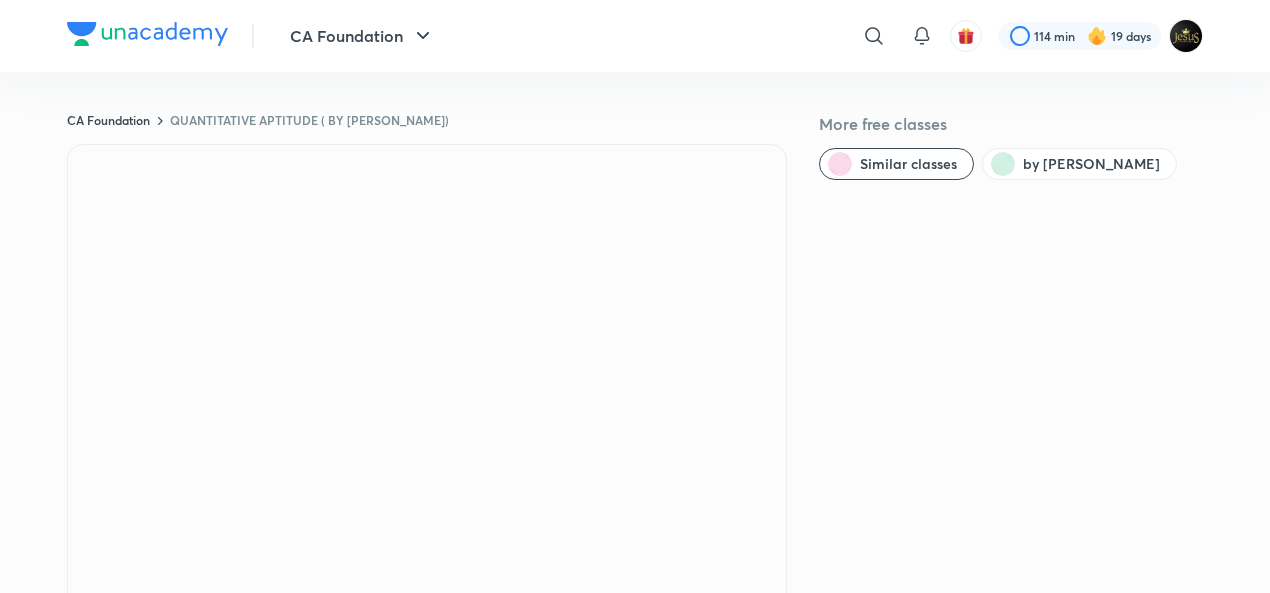 scroll, scrollTop: 0, scrollLeft: 0, axis: both 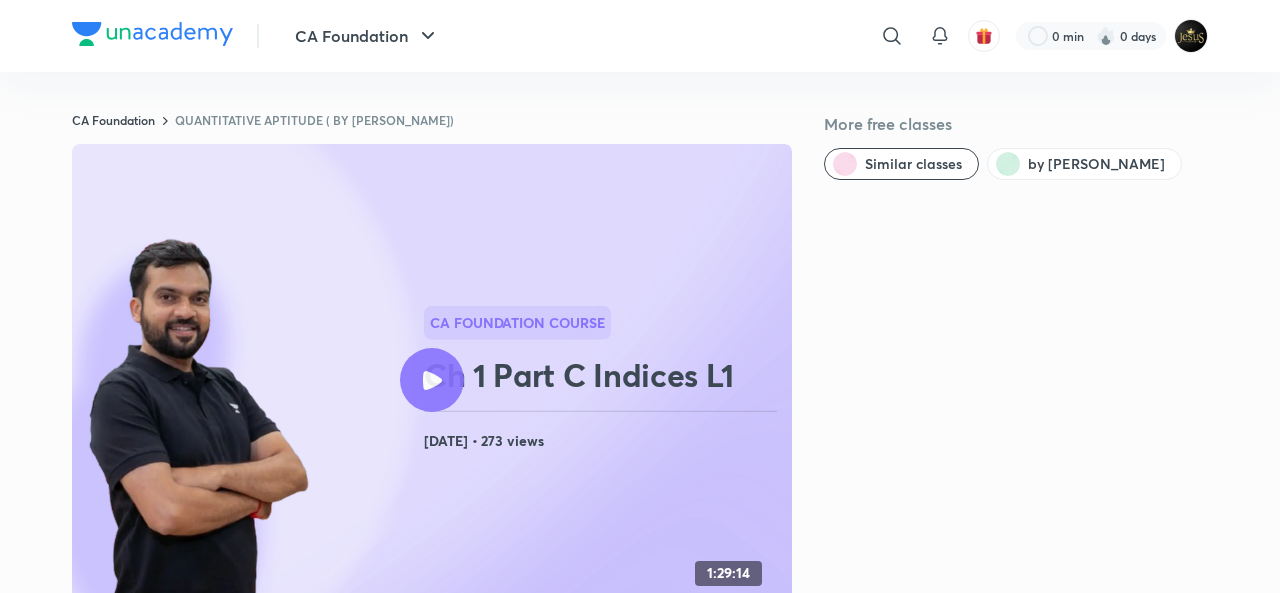 click at bounding box center (432, 380) 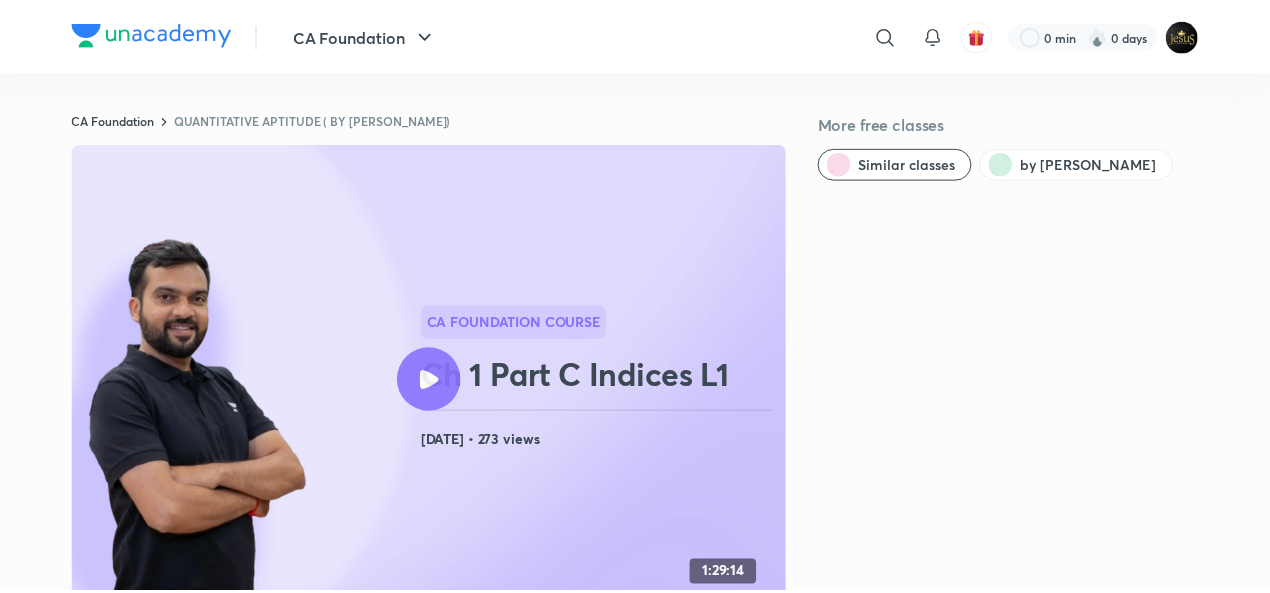 scroll, scrollTop: 0, scrollLeft: 0, axis: both 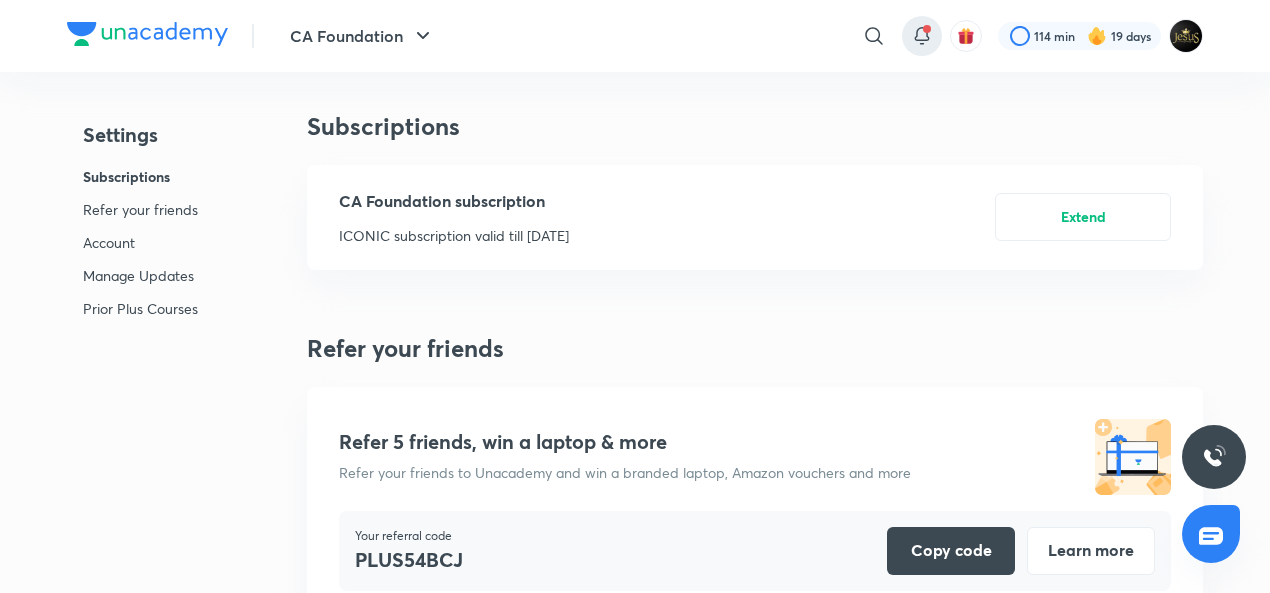 click 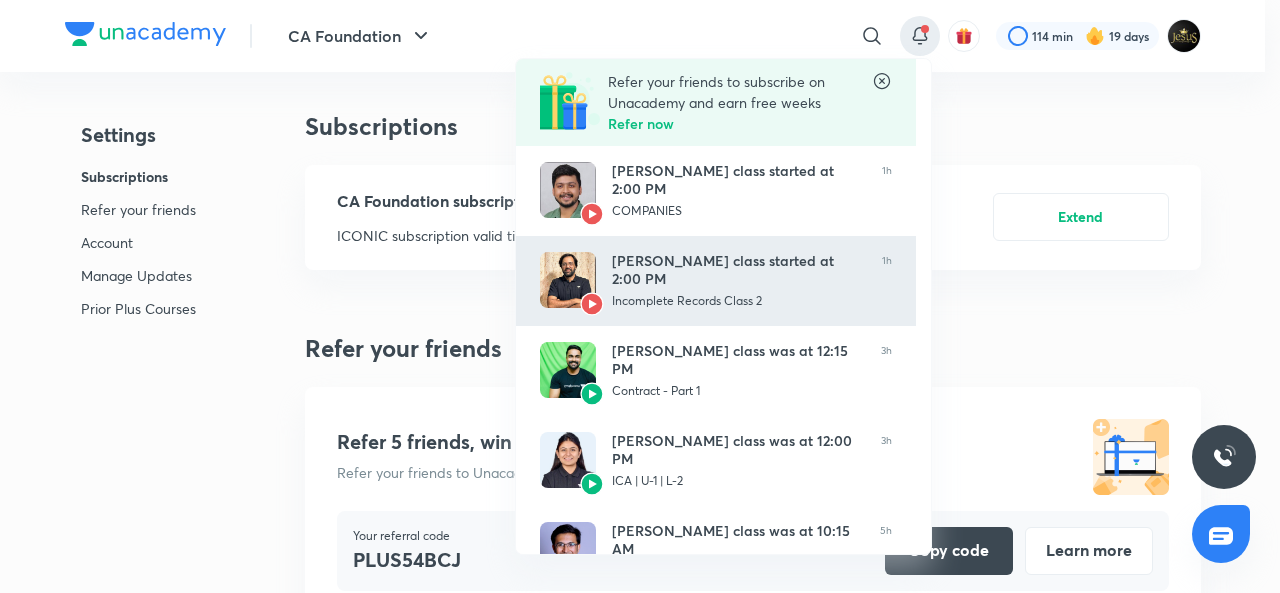 click at bounding box center (568, 280) 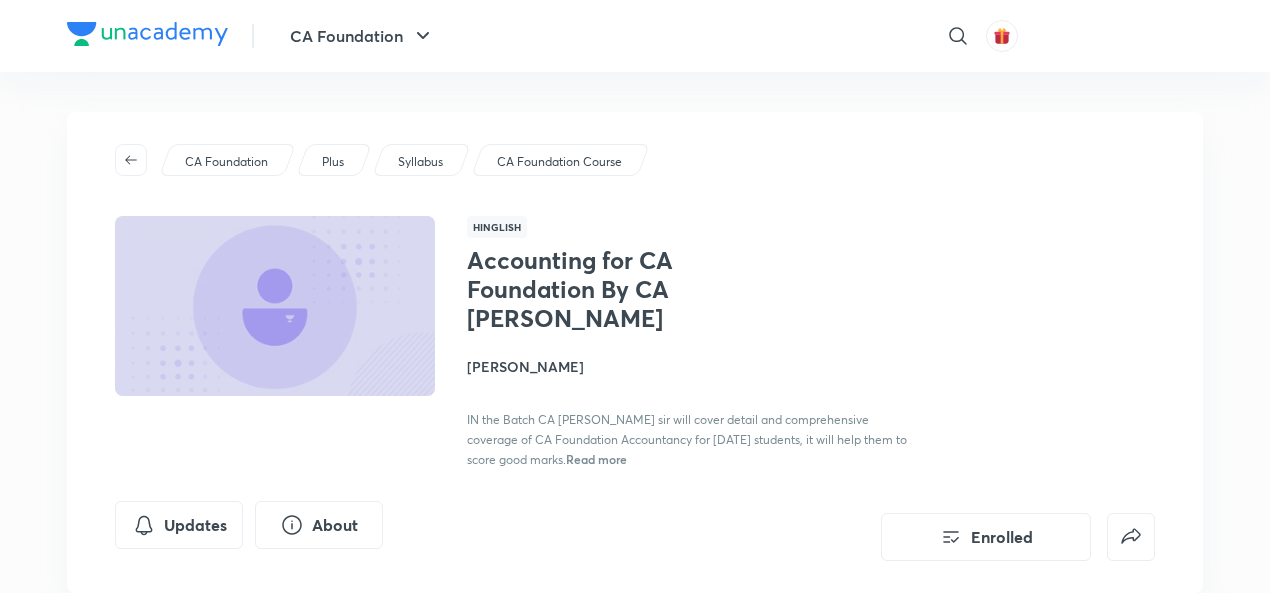 scroll, scrollTop: 0, scrollLeft: 0, axis: both 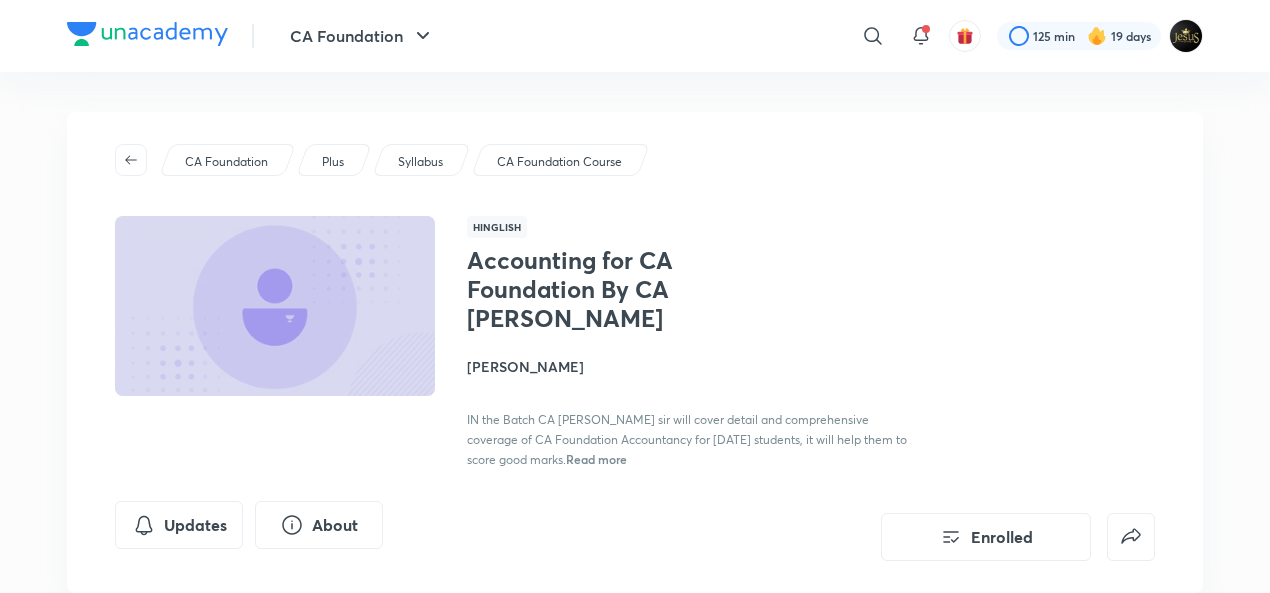 click on "Plus" at bounding box center (334, 160) 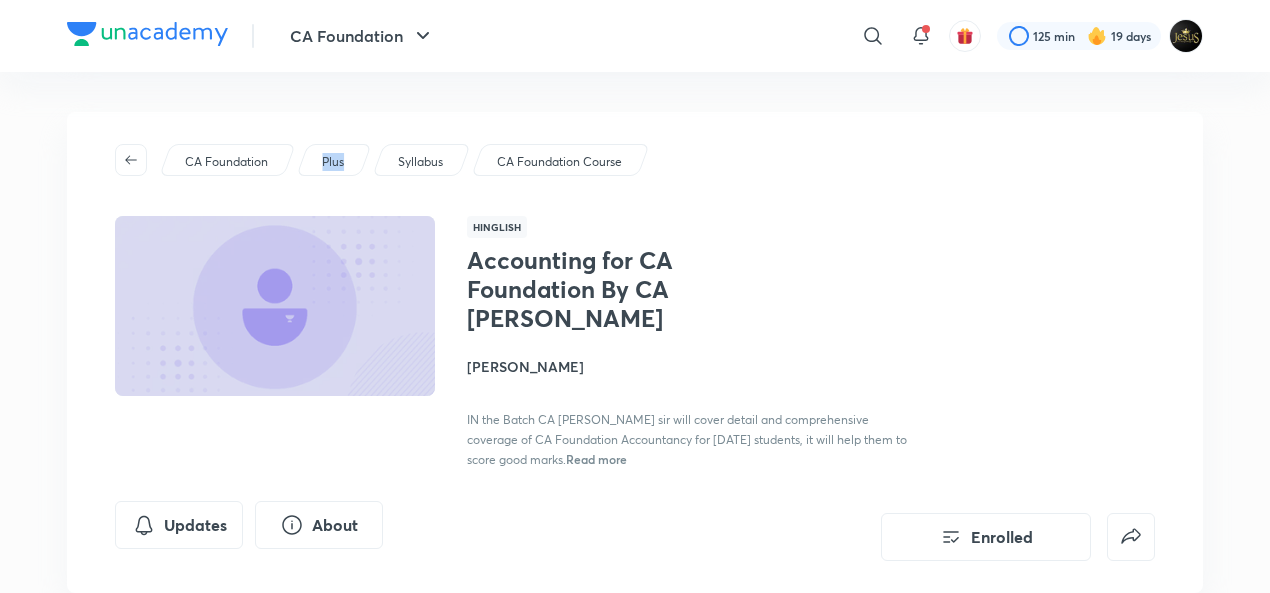 click on "Plus" at bounding box center (334, 160) 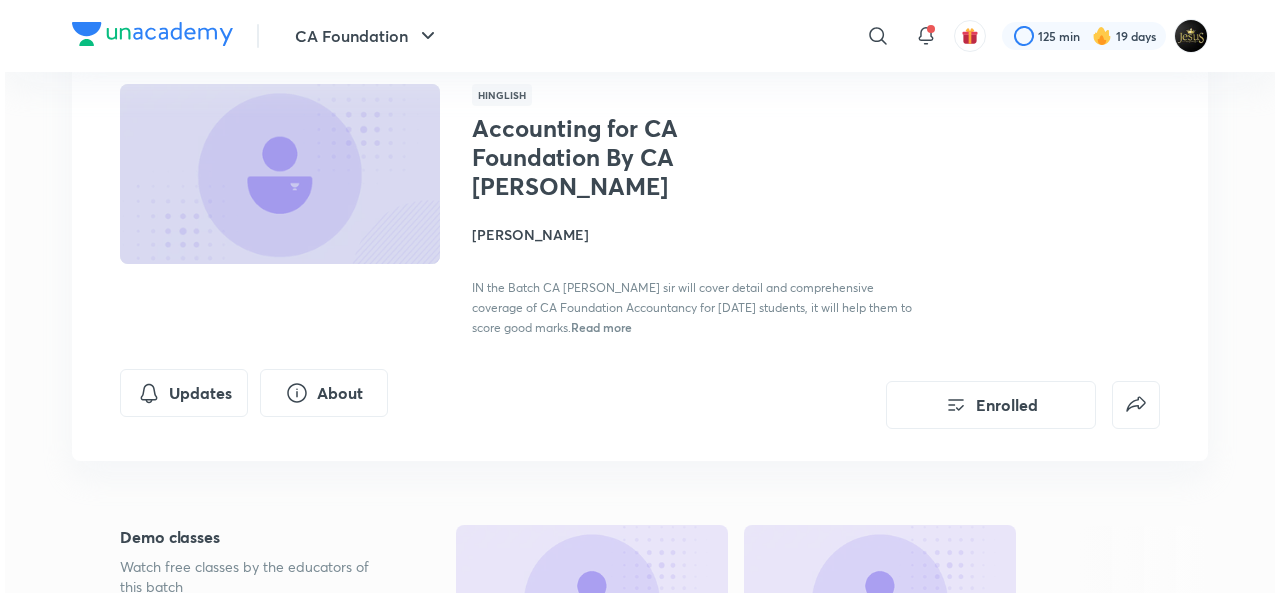 scroll, scrollTop: 0, scrollLeft: 0, axis: both 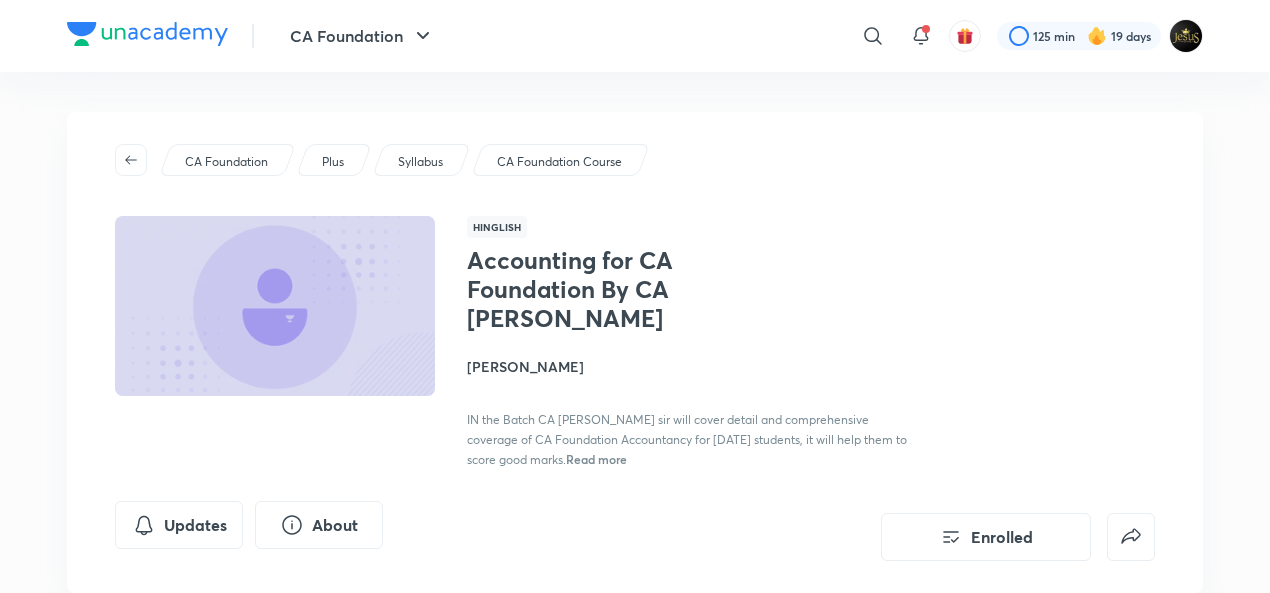 click on "Plus" at bounding box center (333, 162) 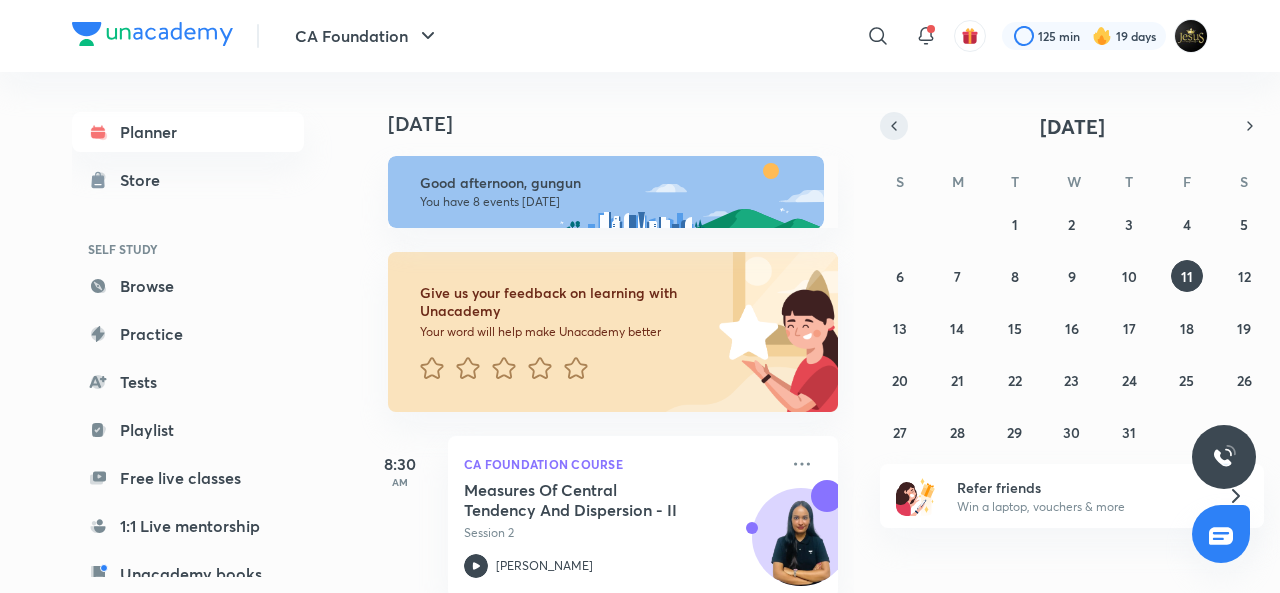 click 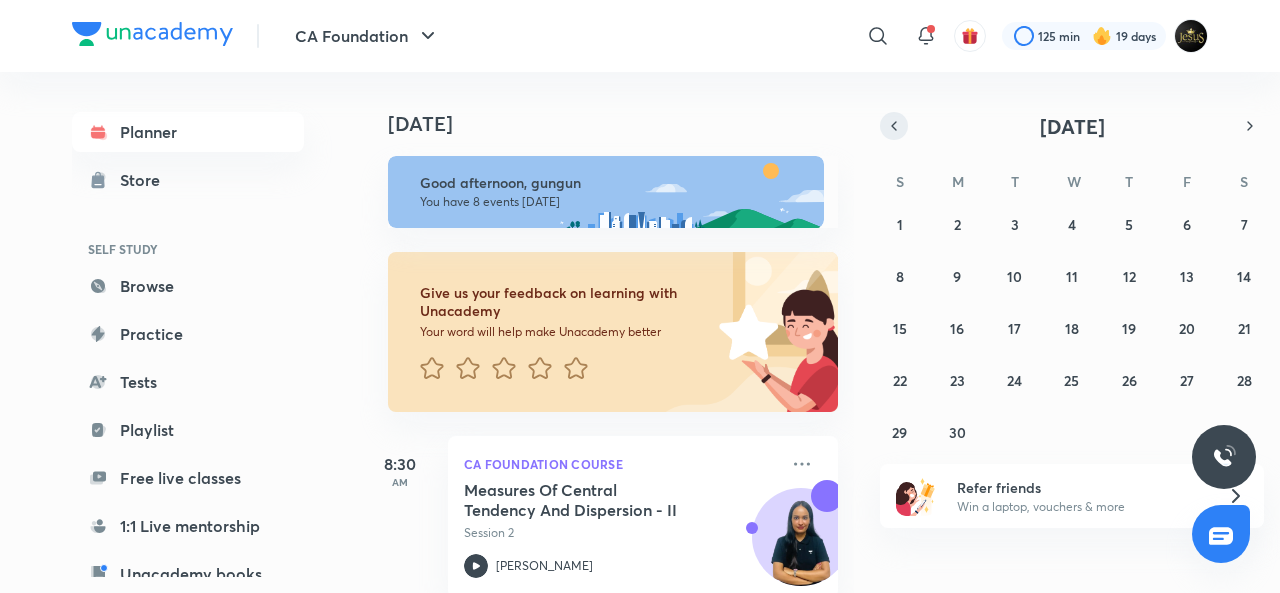 click 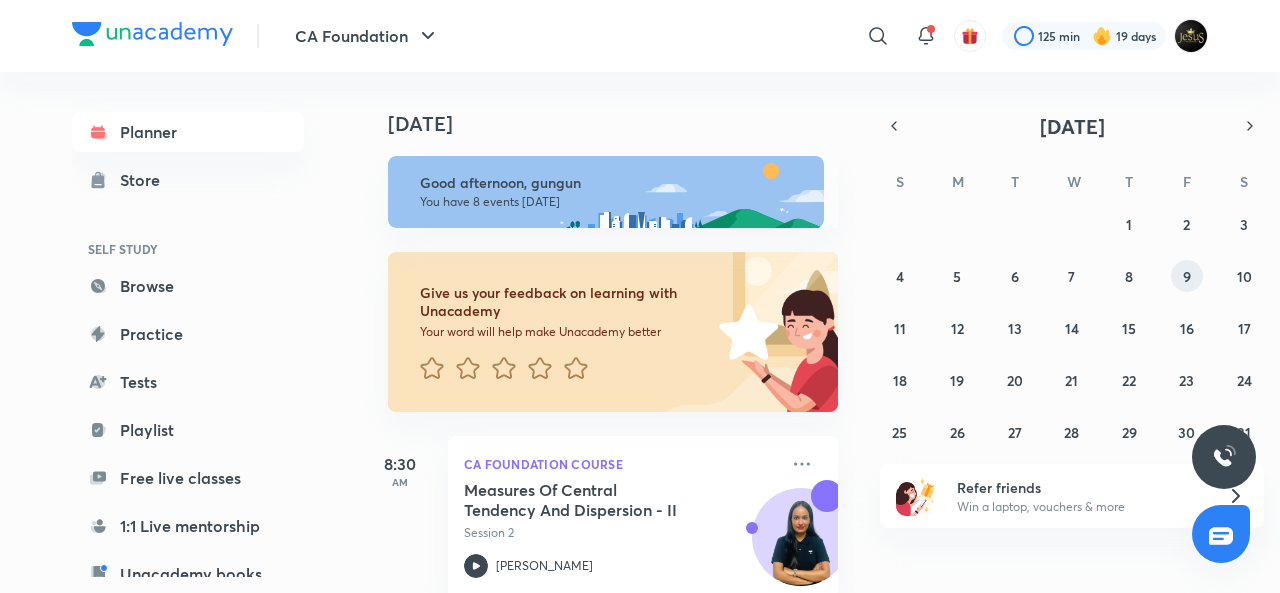 click on "9" at bounding box center [1187, 276] 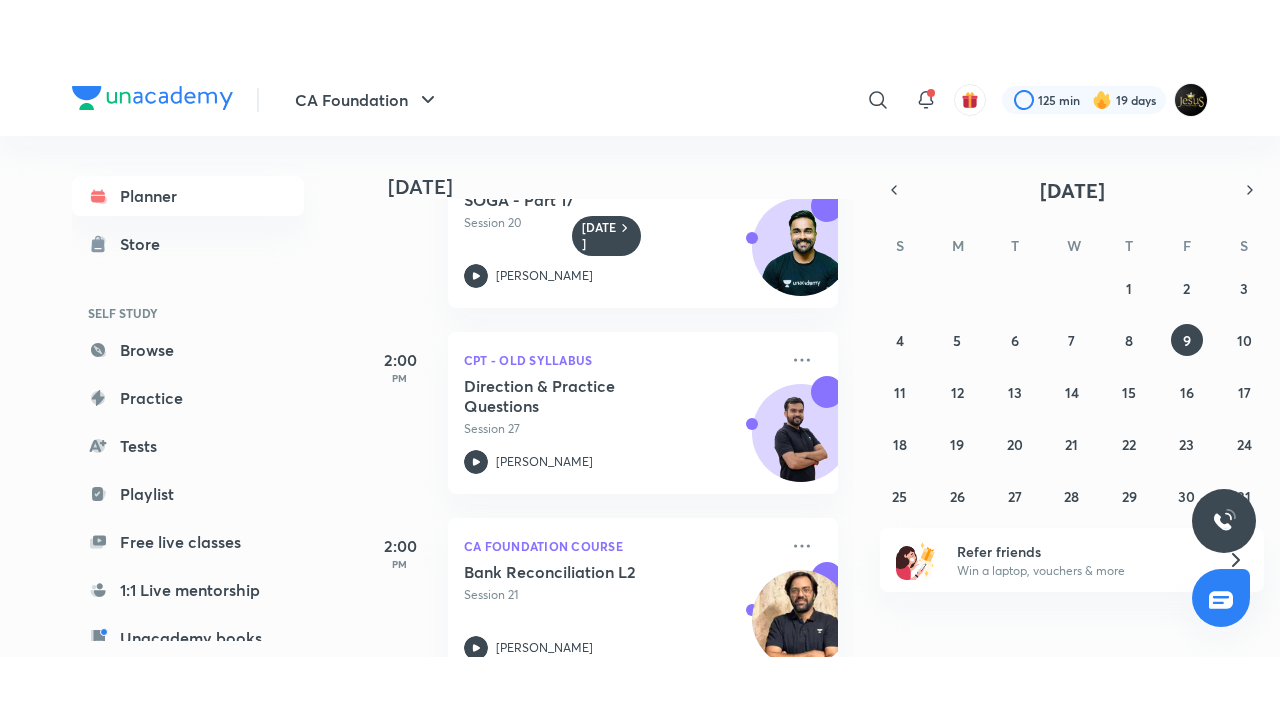 scroll, scrollTop: 876, scrollLeft: 0, axis: vertical 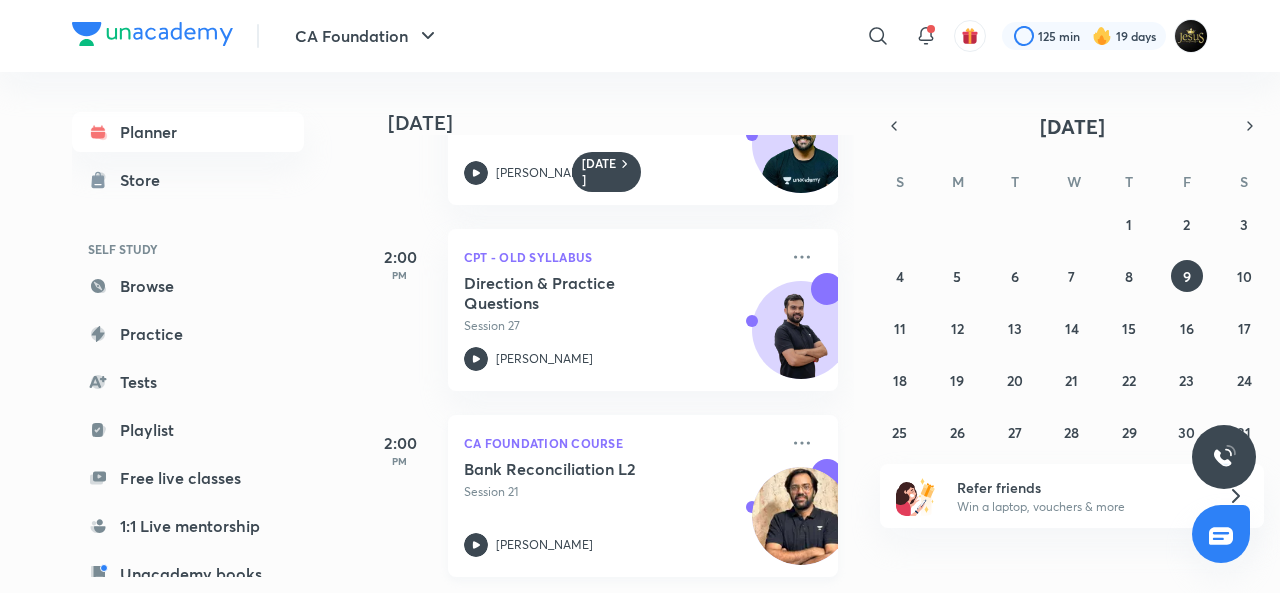 click 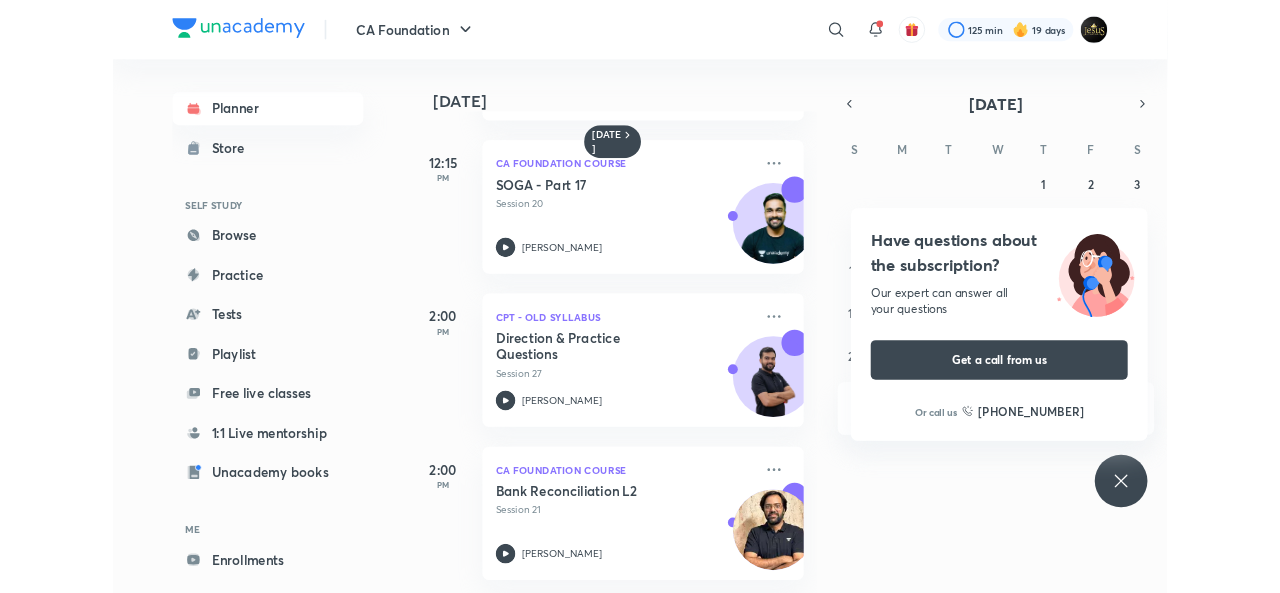 scroll, scrollTop: 749, scrollLeft: 0, axis: vertical 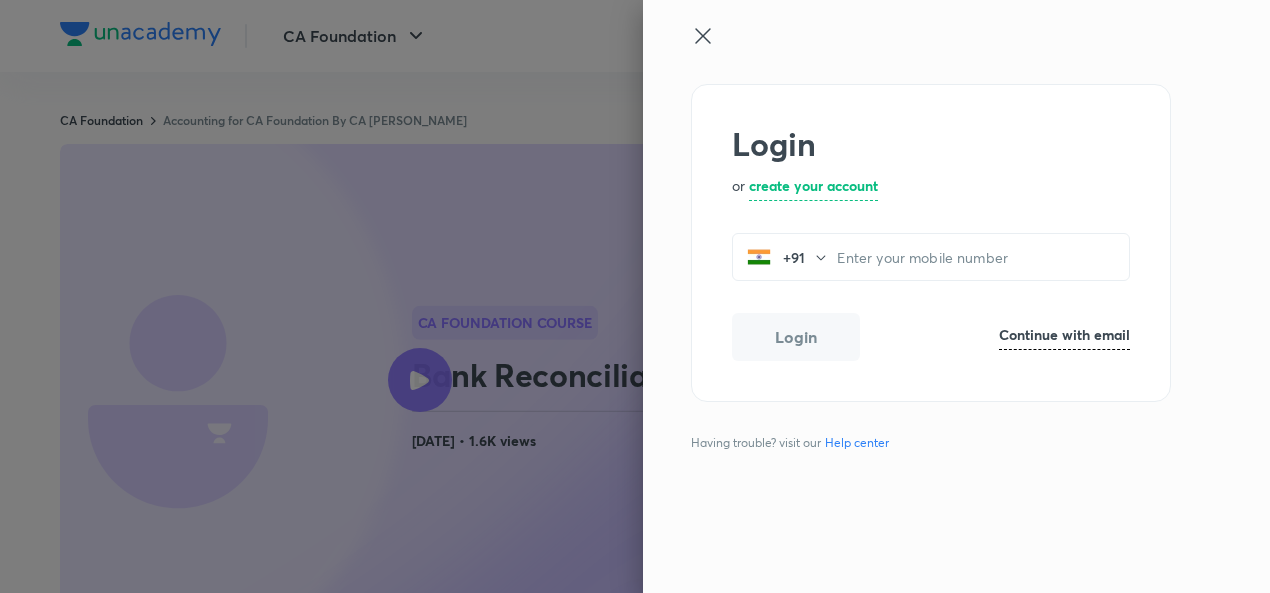 click 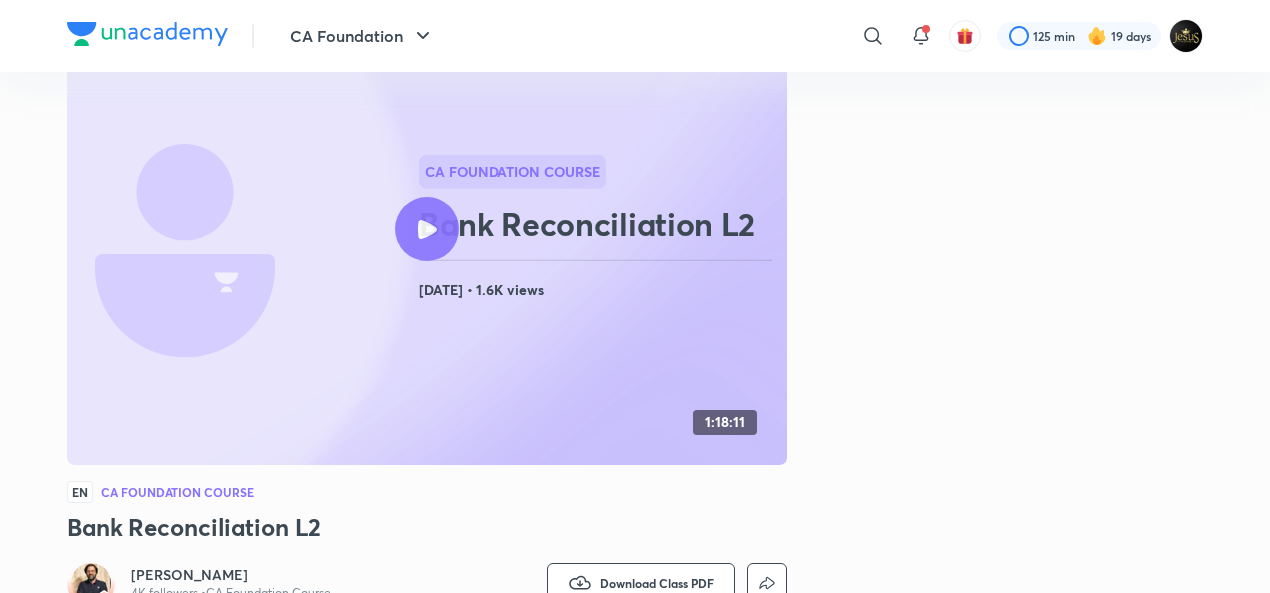scroll, scrollTop: 0, scrollLeft: 0, axis: both 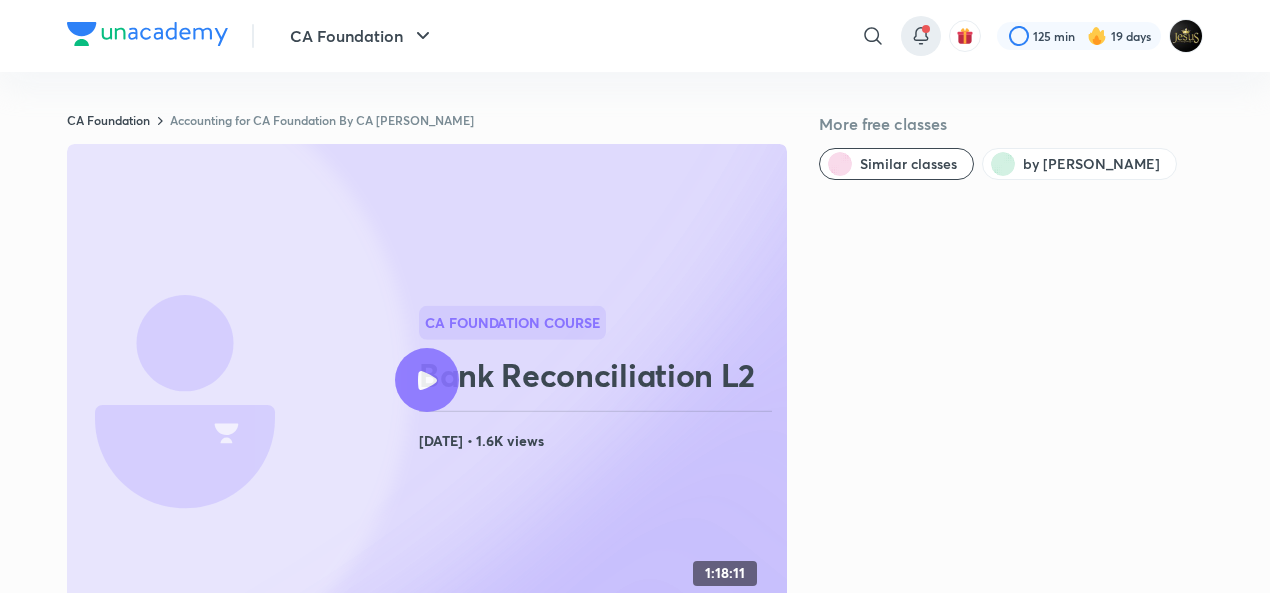 click at bounding box center [921, 36] 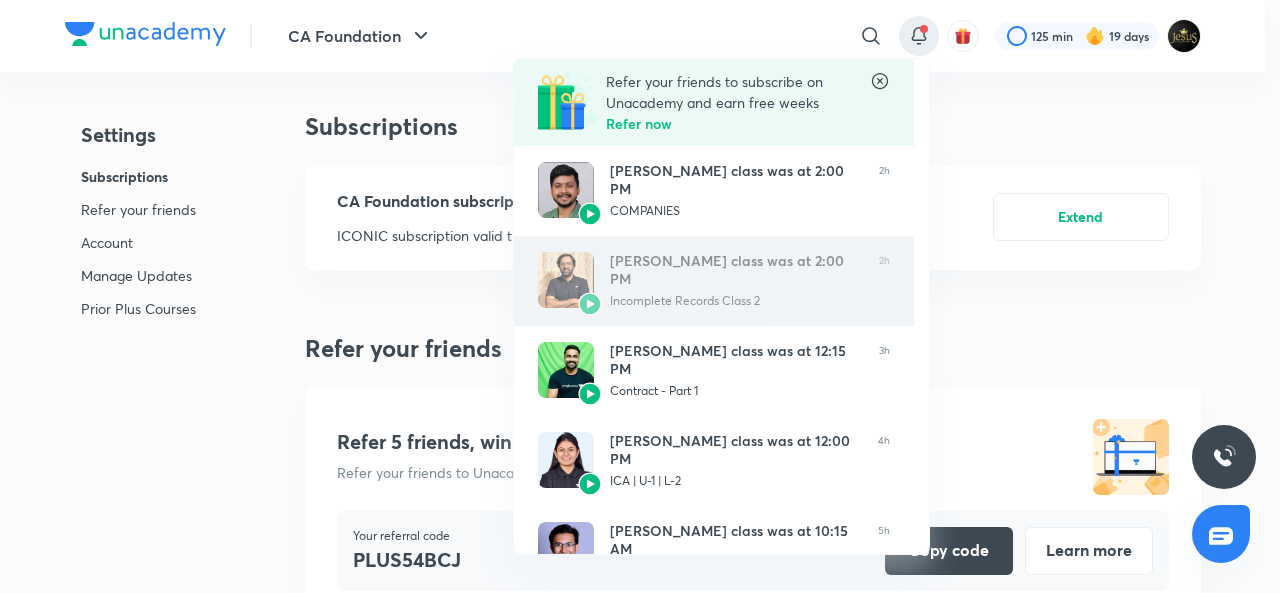 scroll, scrollTop: 0, scrollLeft: 0, axis: both 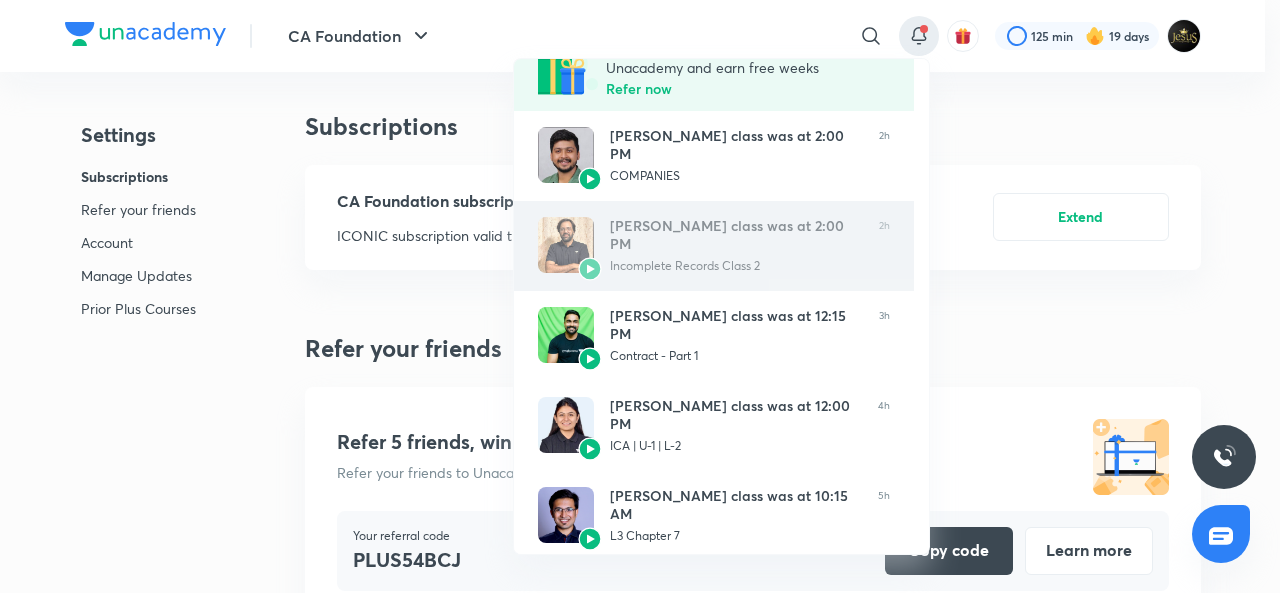 click on "Rakesh Kalra’s class was at 2:00 PM Incomplete Records Class 2 2h" at bounding box center [714, 246] 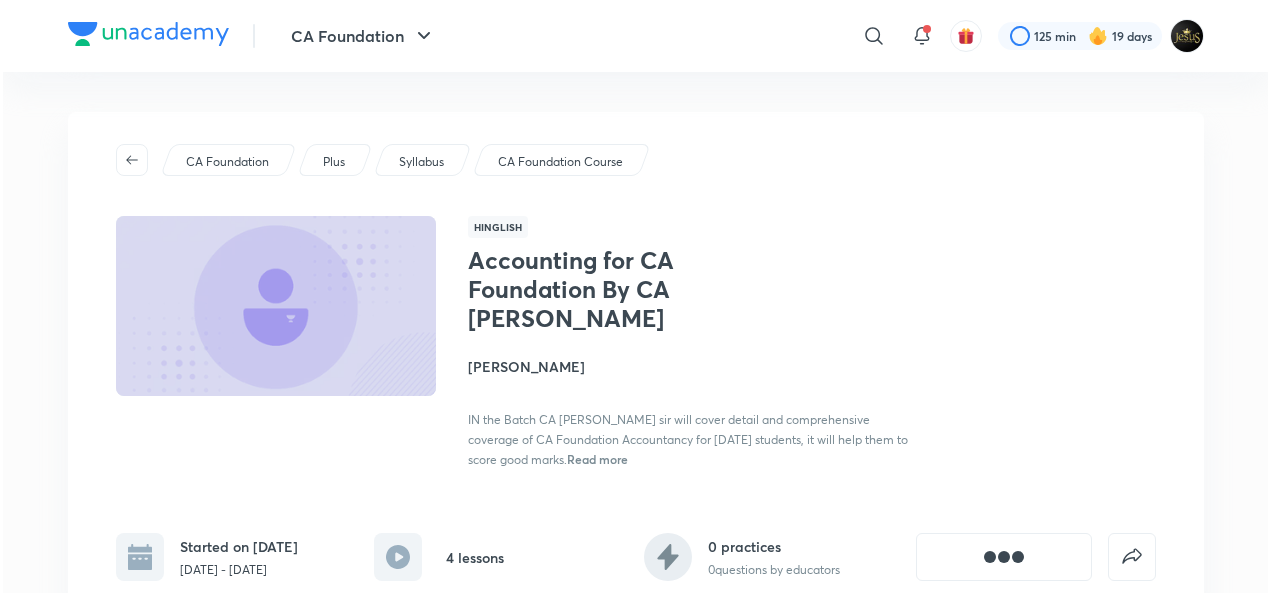 scroll, scrollTop: 0, scrollLeft: 0, axis: both 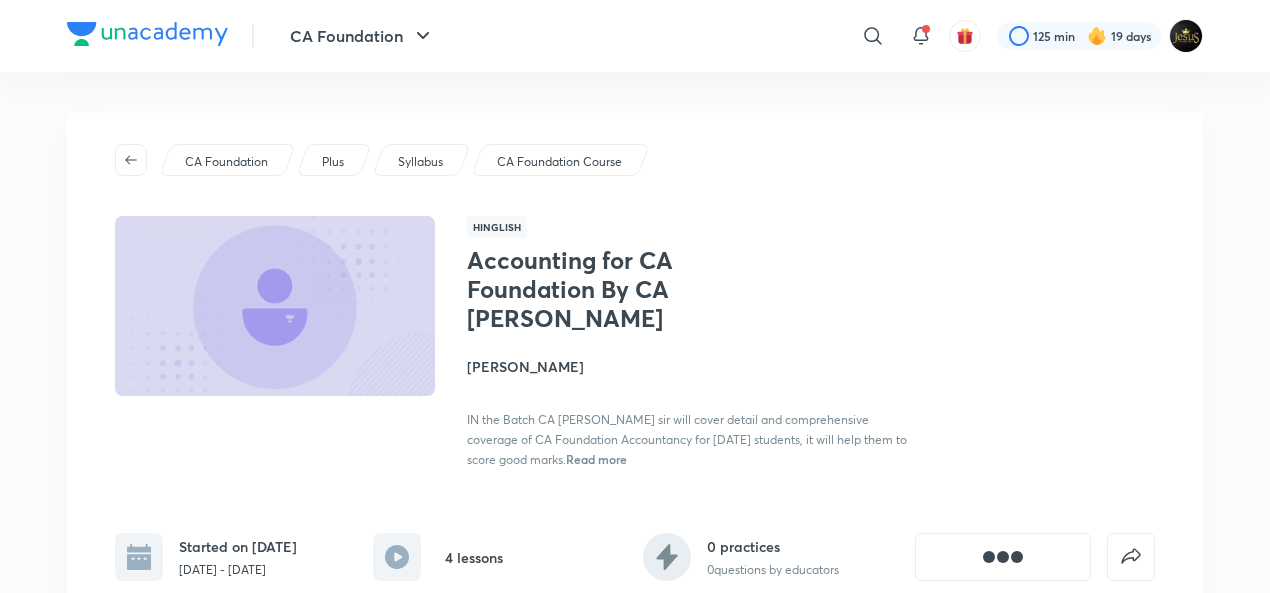 click on "Plus" at bounding box center (333, 162) 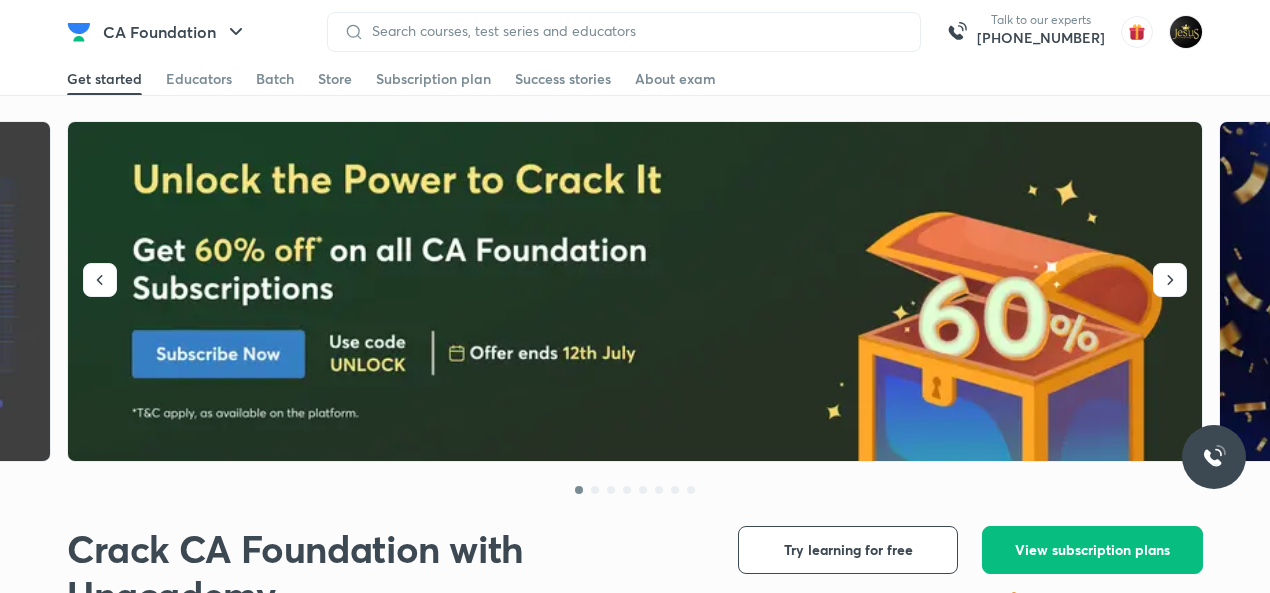 click at bounding box center [636, 292] 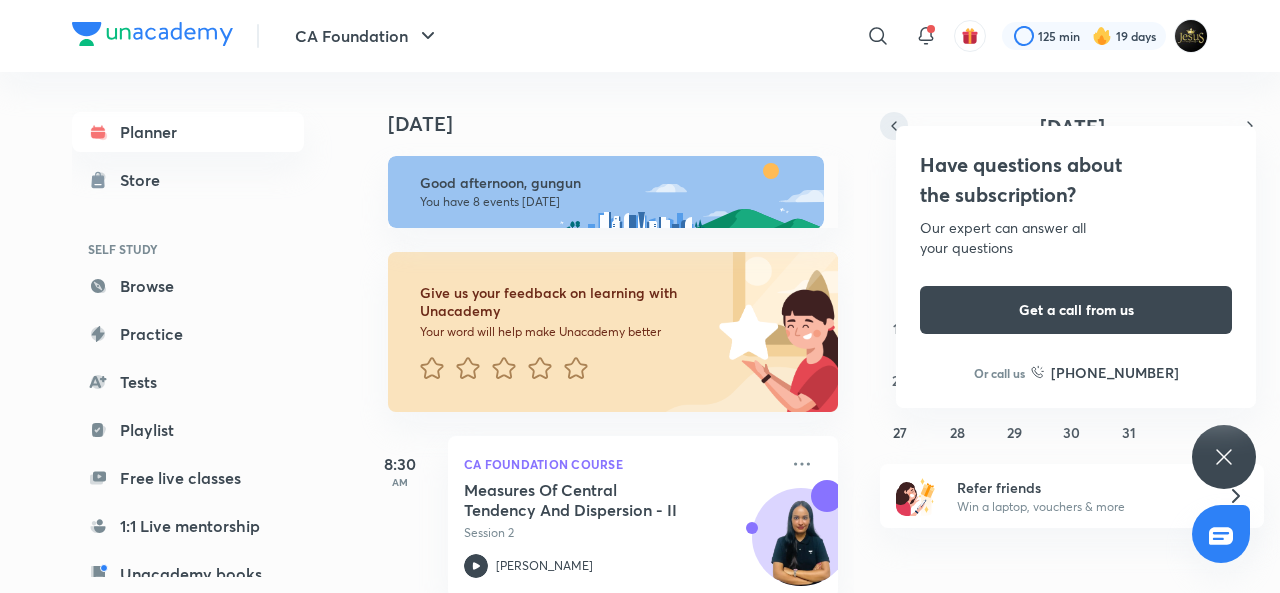 click on "Have questions about the subscription? Our expert can answer all your questions Get a call from us Or call us +91 8585858585" at bounding box center [1076, 267] 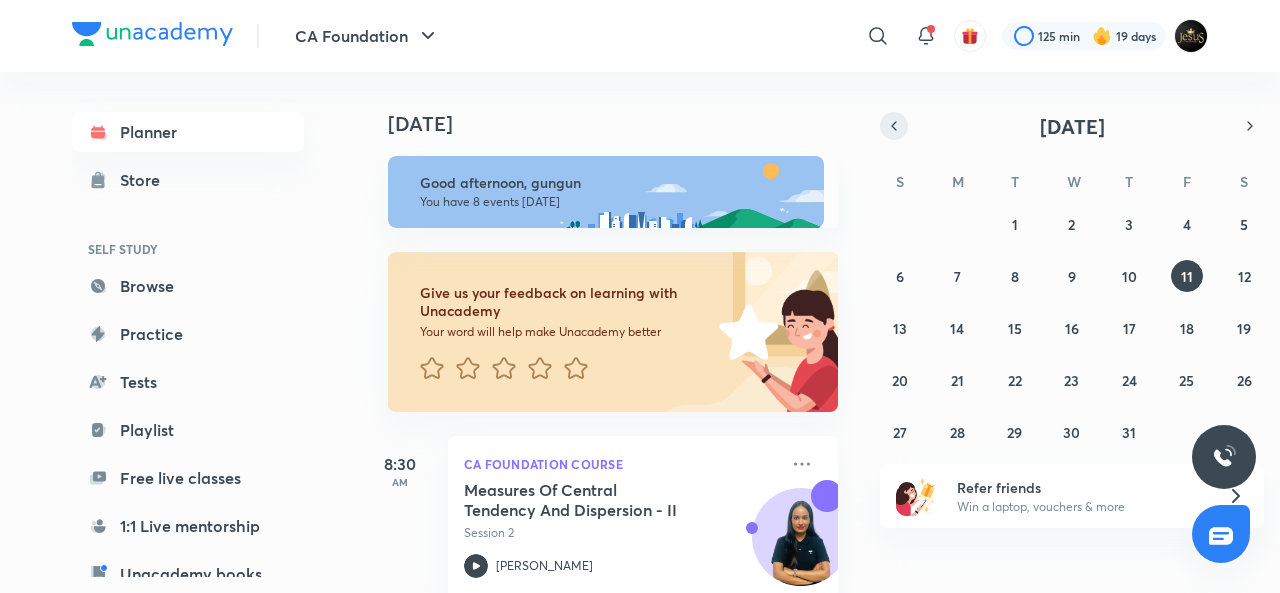 click 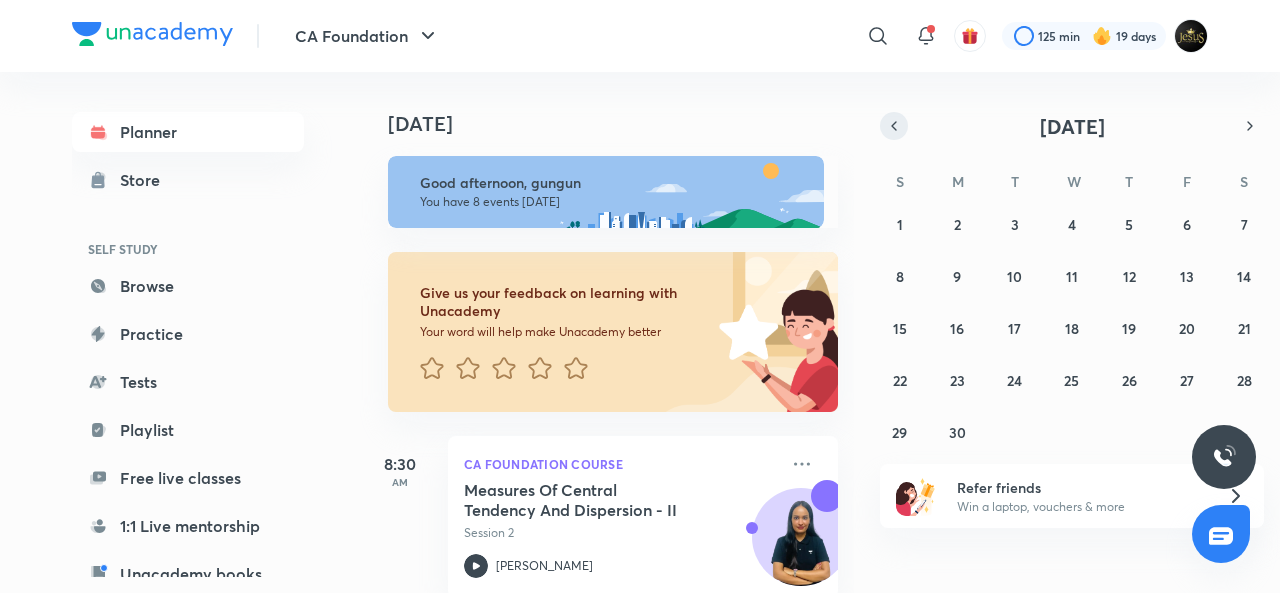 click 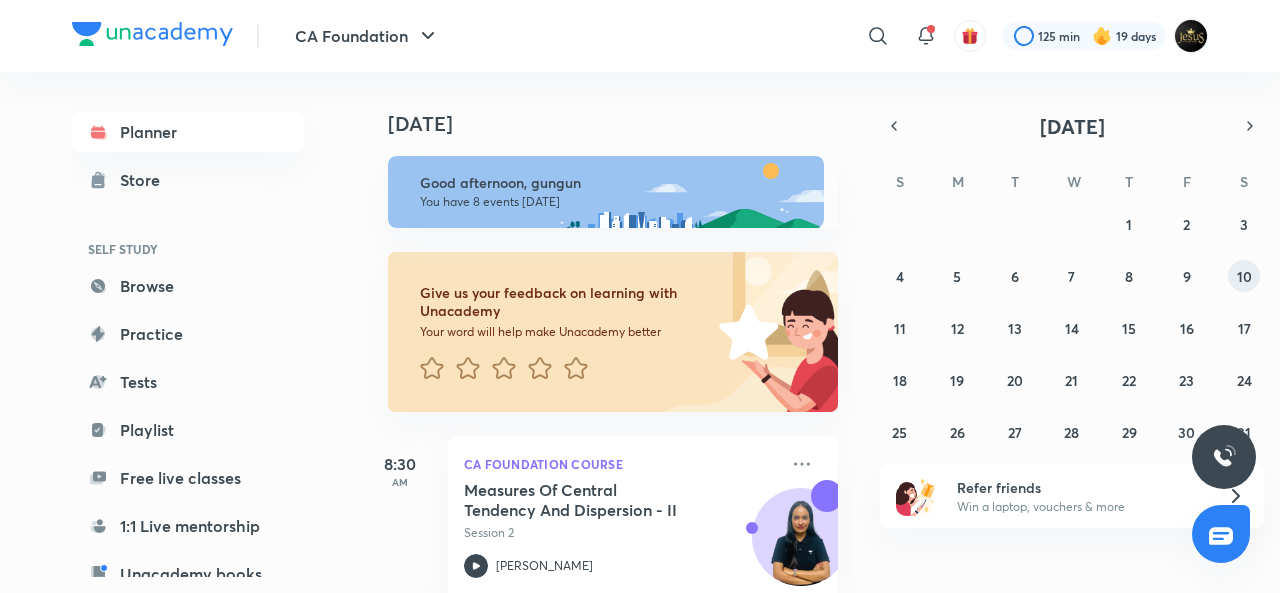click on "10" at bounding box center [1244, 276] 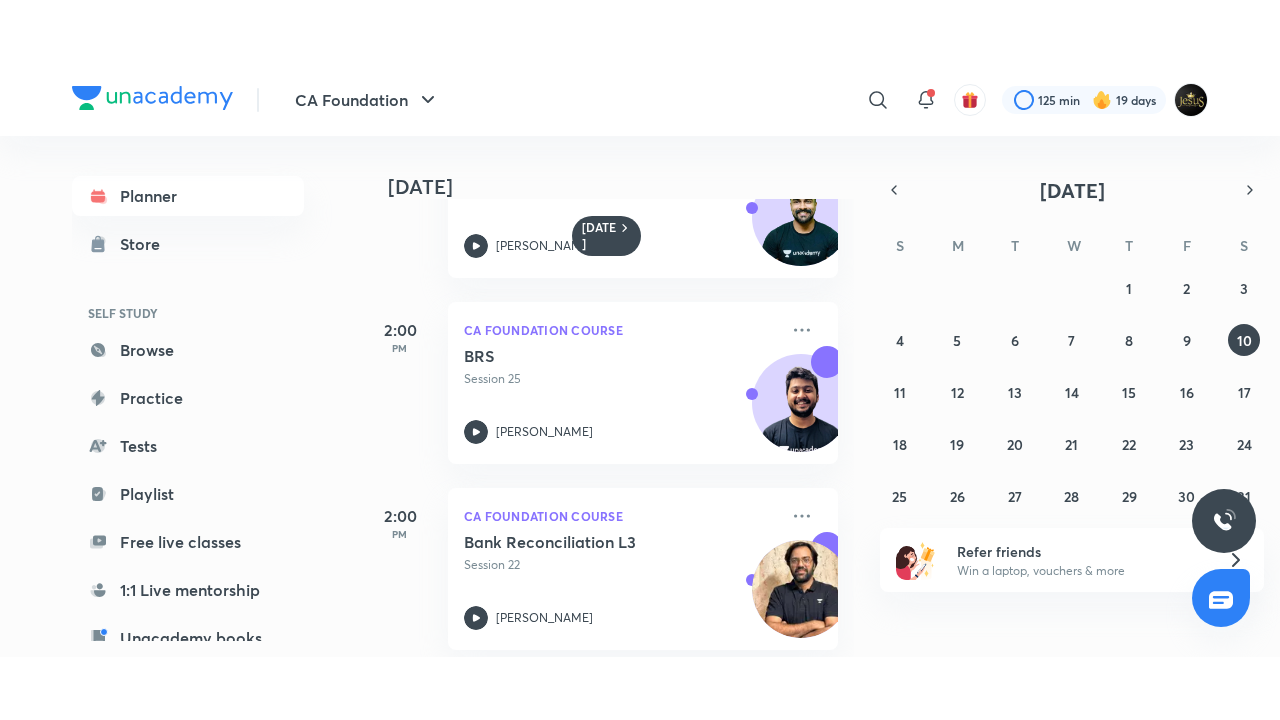 scroll, scrollTop: 504, scrollLeft: 0, axis: vertical 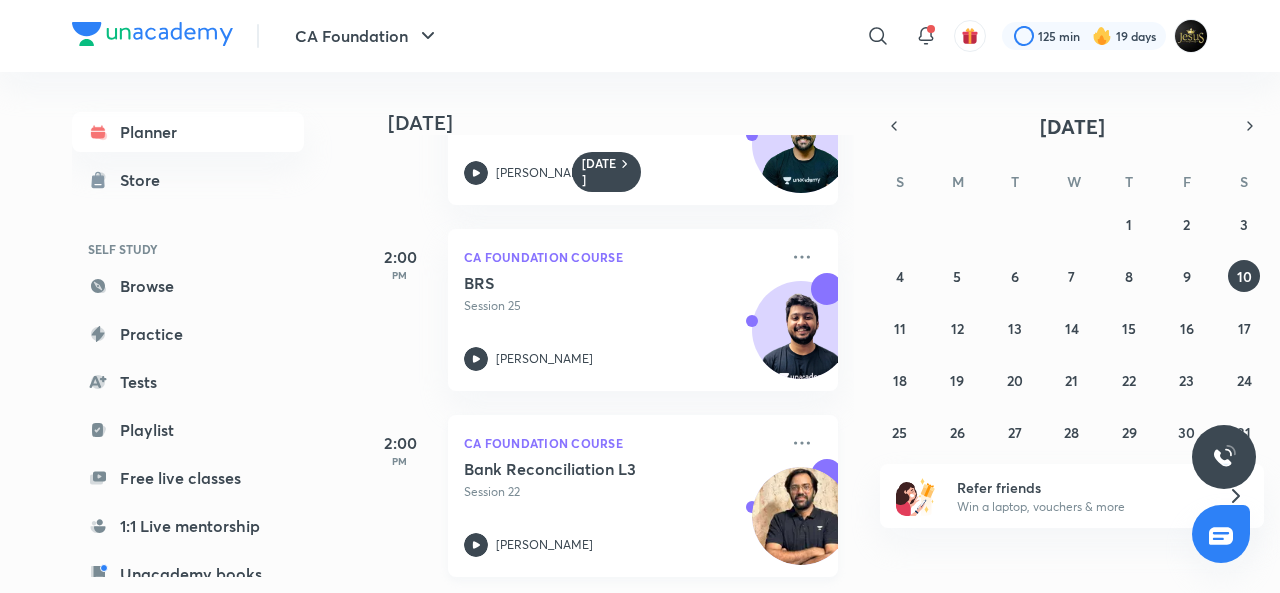 click 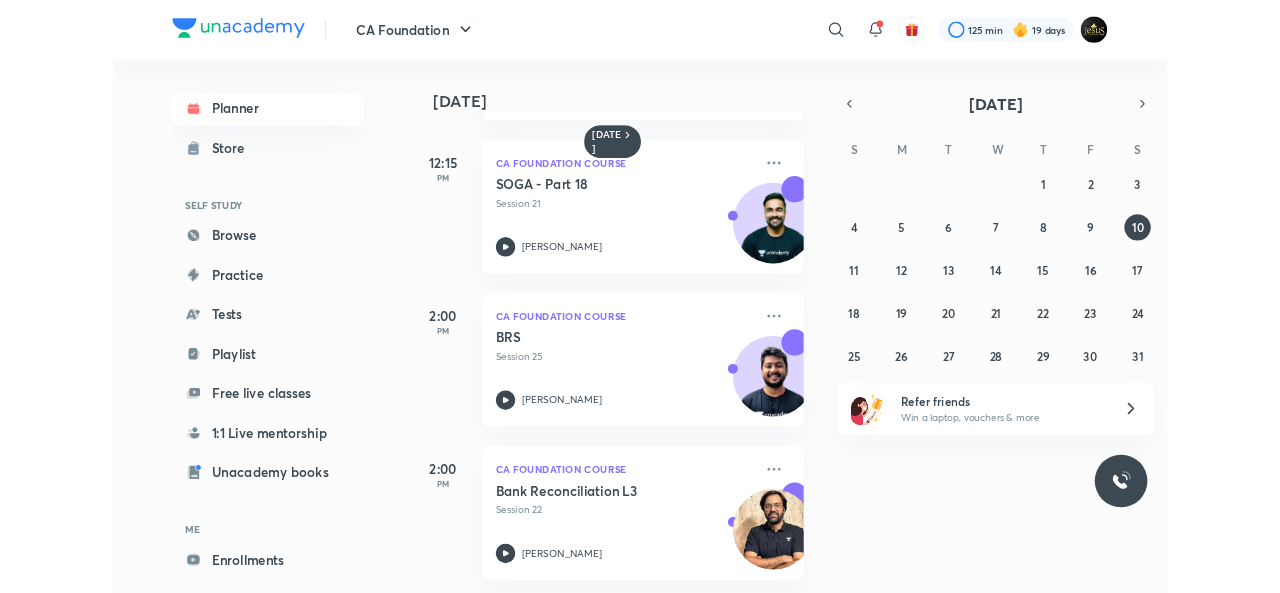 scroll, scrollTop: 377, scrollLeft: 0, axis: vertical 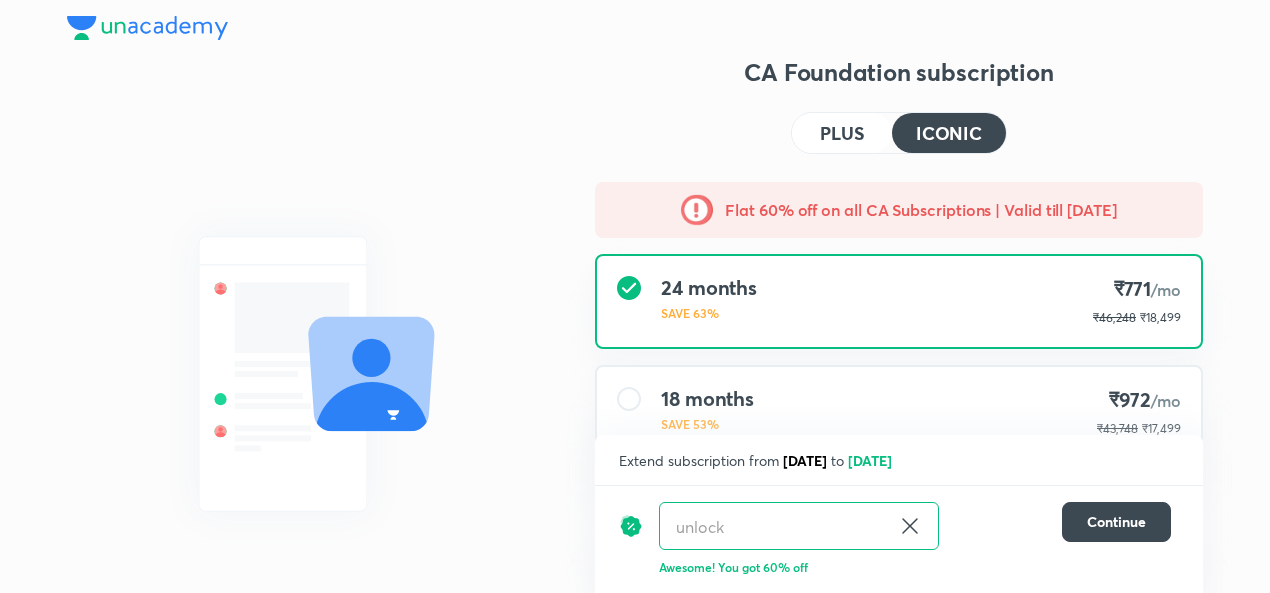 click on "Flat 60% off on all CA Subscriptions | Valid till [DATE]" at bounding box center [899, 210] 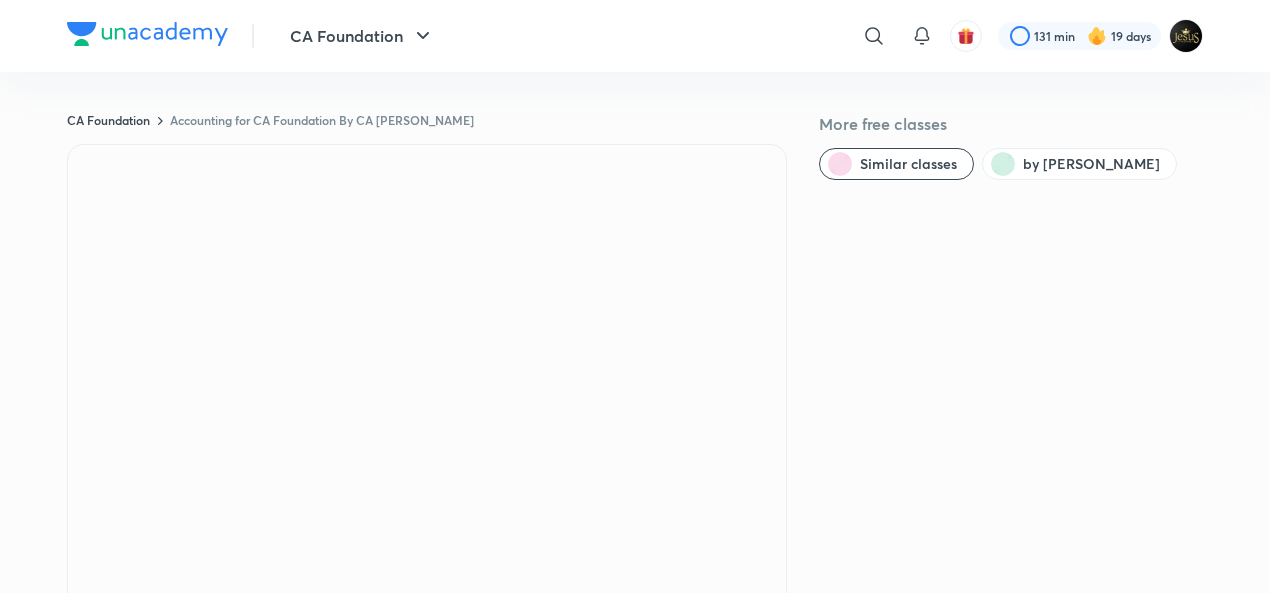 scroll, scrollTop: 0, scrollLeft: 0, axis: both 